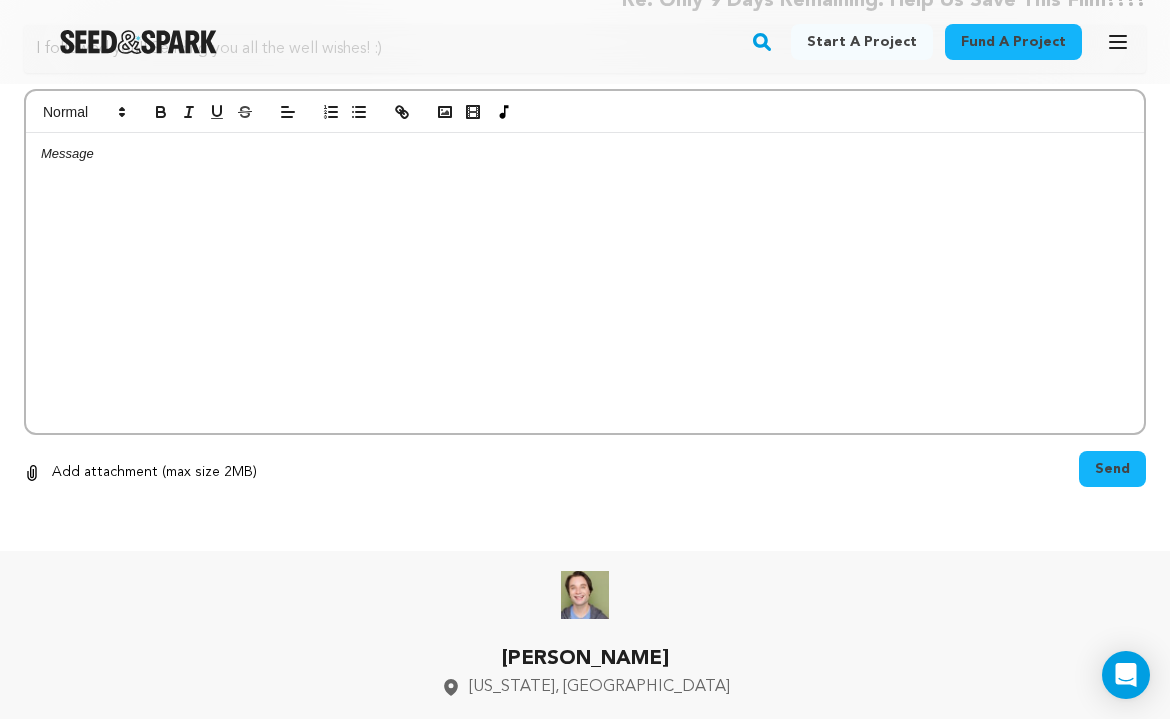 scroll, scrollTop: 3056, scrollLeft: 0, axis: vertical 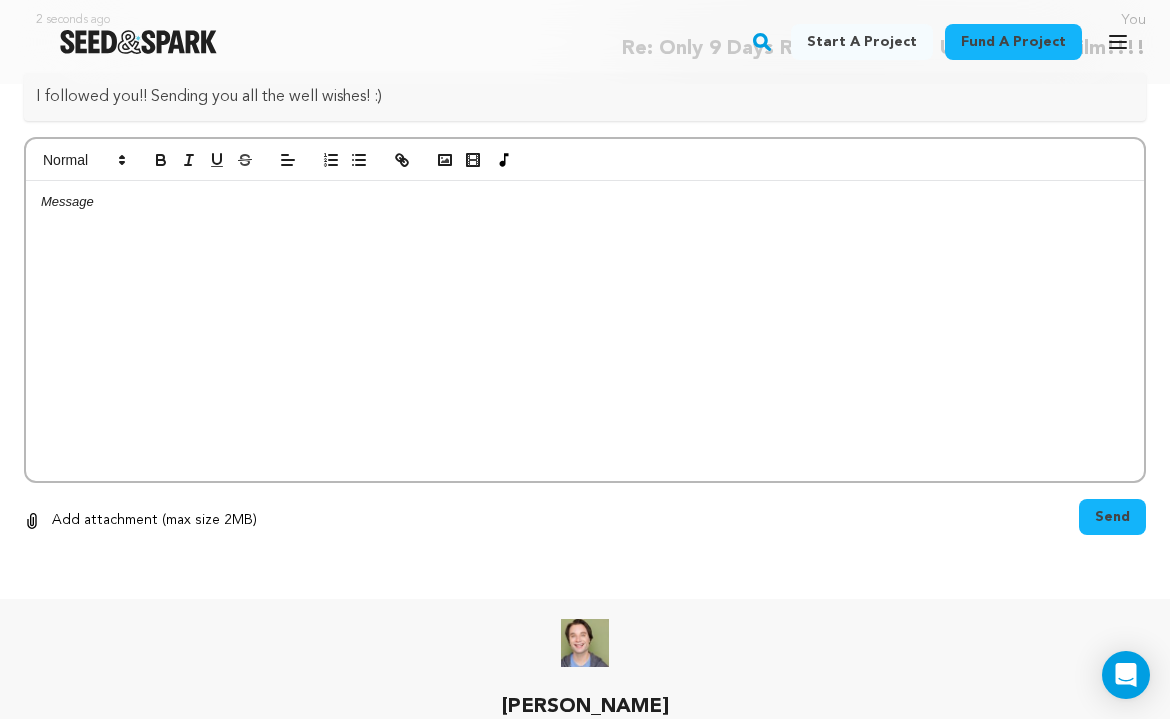click at bounding box center [585, 331] 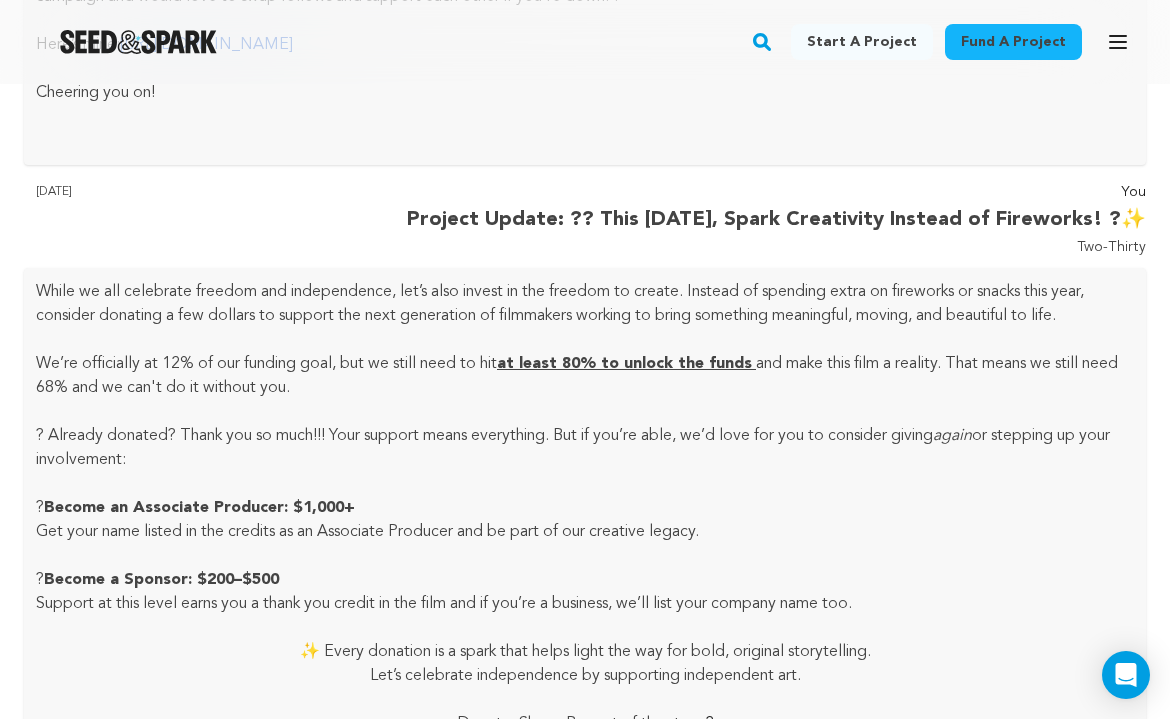 scroll, scrollTop: 0, scrollLeft: 0, axis: both 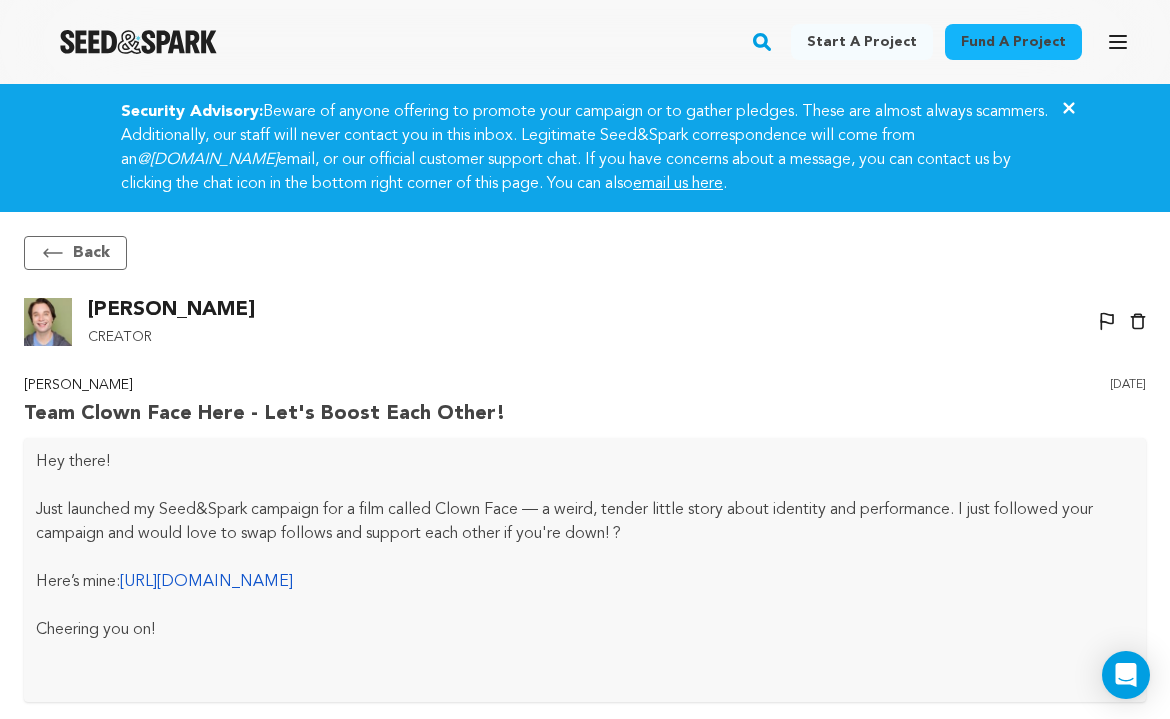 click at bounding box center (138, 42) 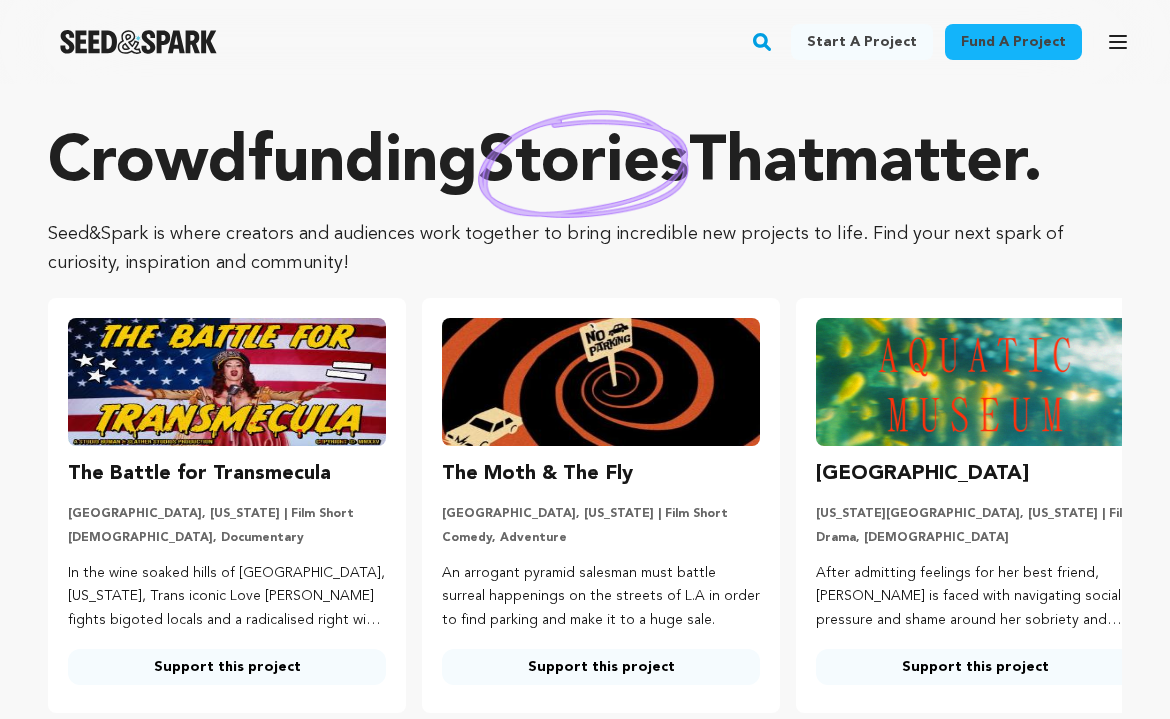scroll, scrollTop: 0, scrollLeft: 0, axis: both 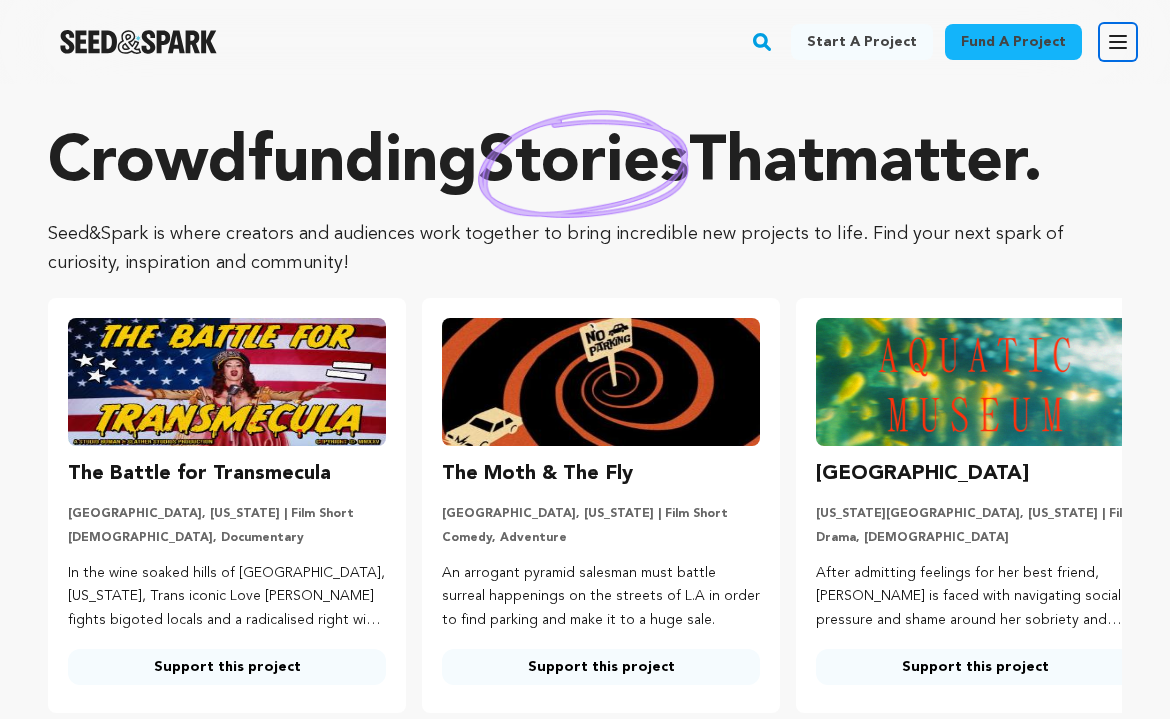 click on "Open main menu" at bounding box center [1118, 42] 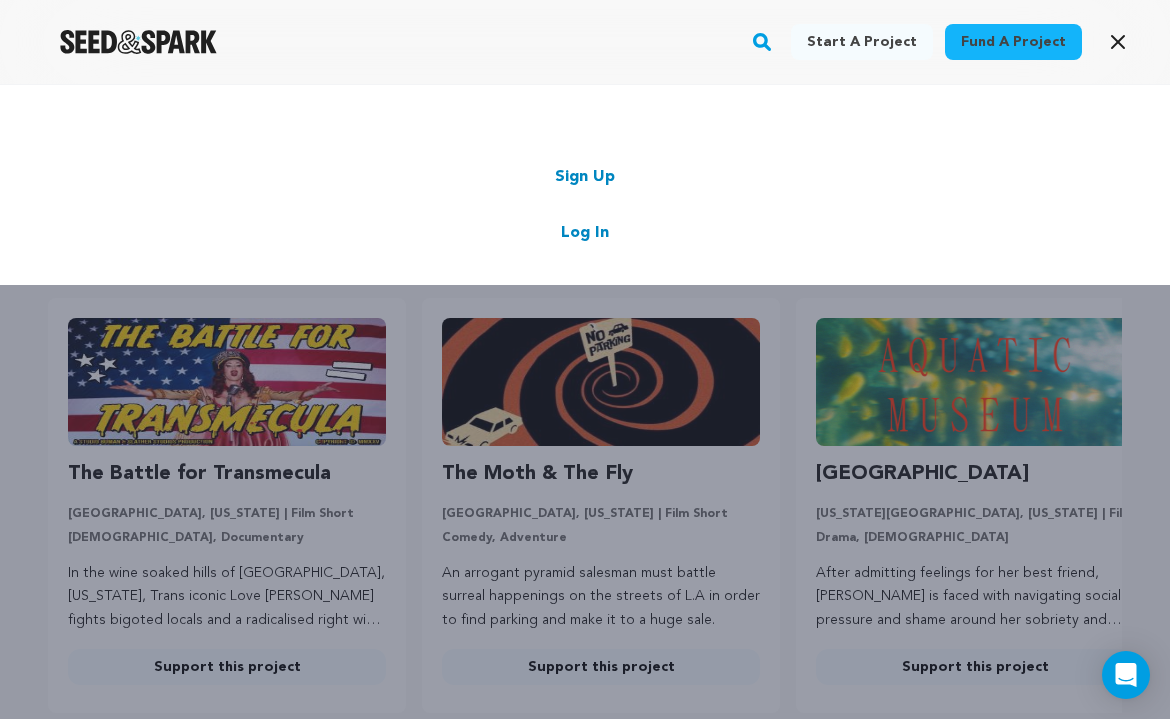 click on "Log In" at bounding box center (585, 233) 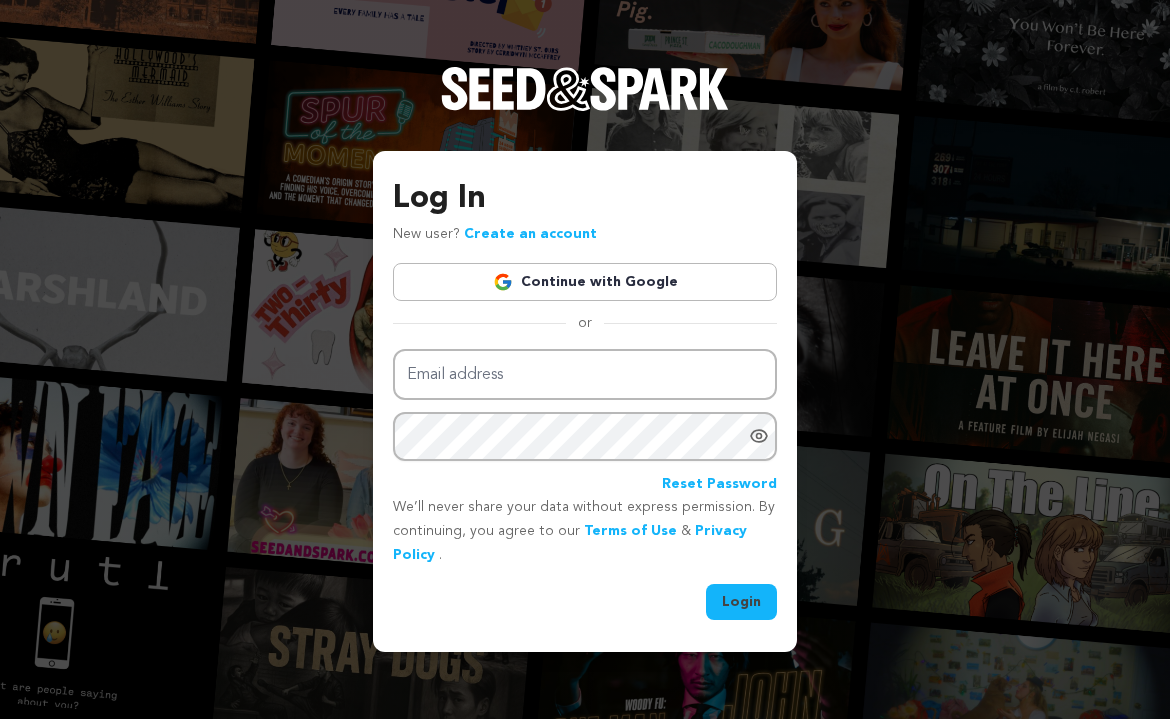 scroll, scrollTop: 0, scrollLeft: 0, axis: both 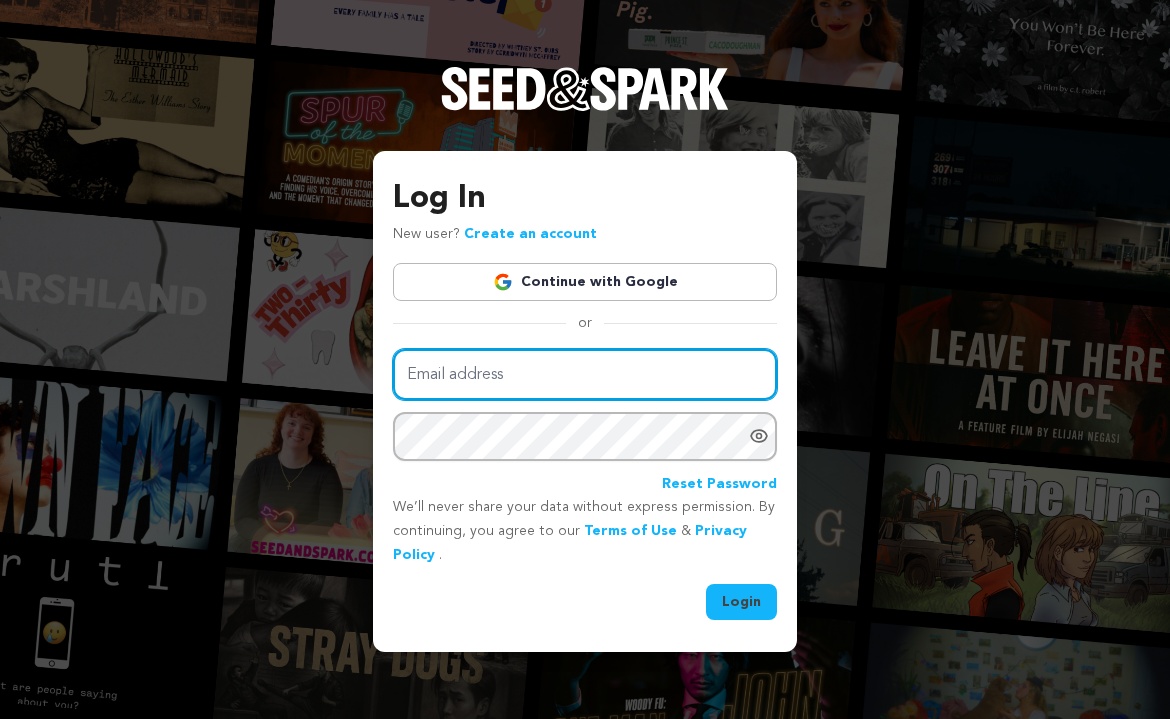 type on "al.artis@student.nyfa.edu" 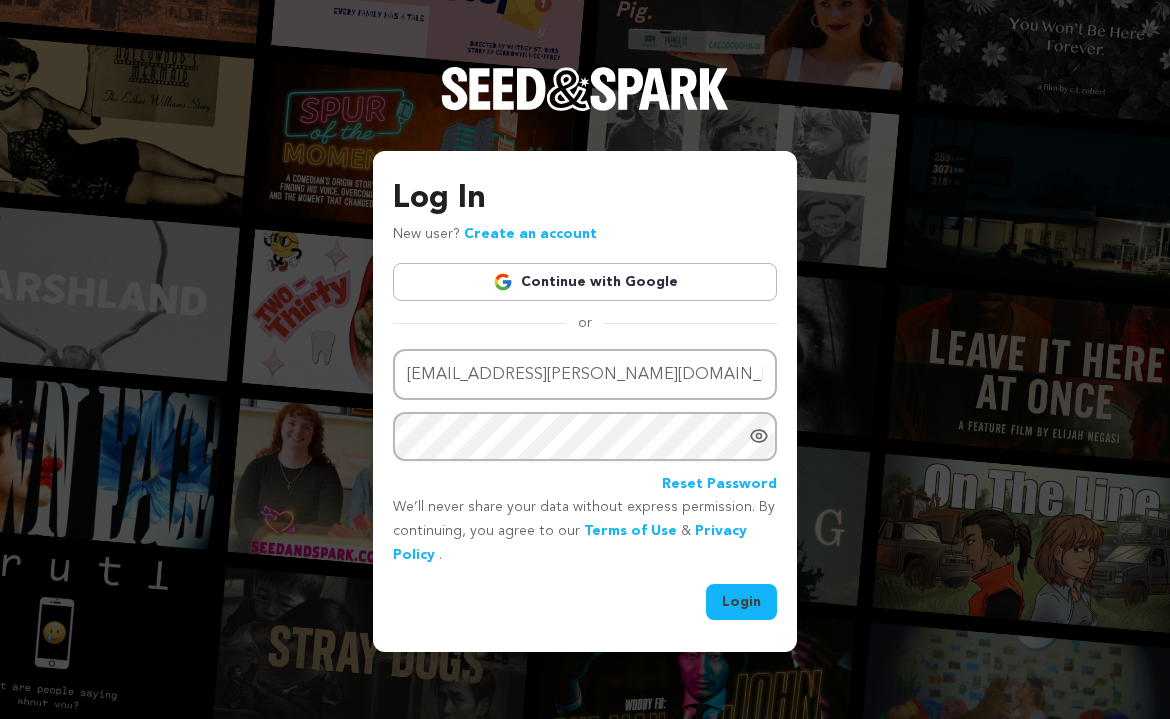 click on "Login" at bounding box center [741, 602] 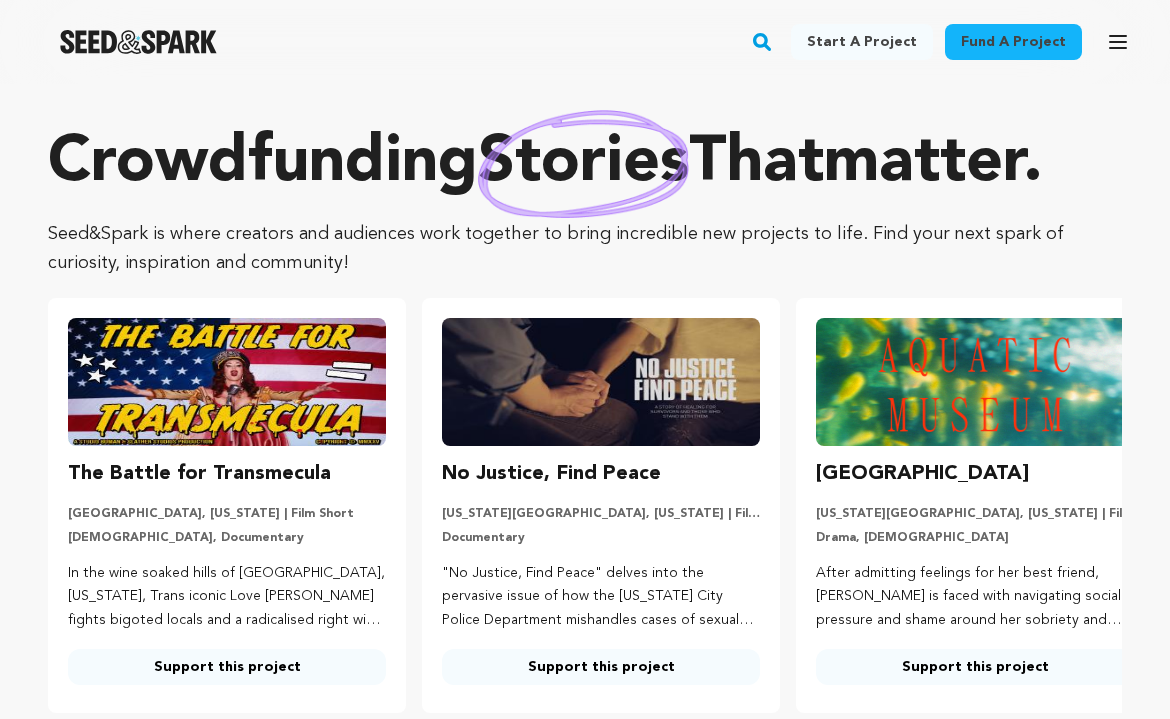 scroll, scrollTop: 0, scrollLeft: 0, axis: both 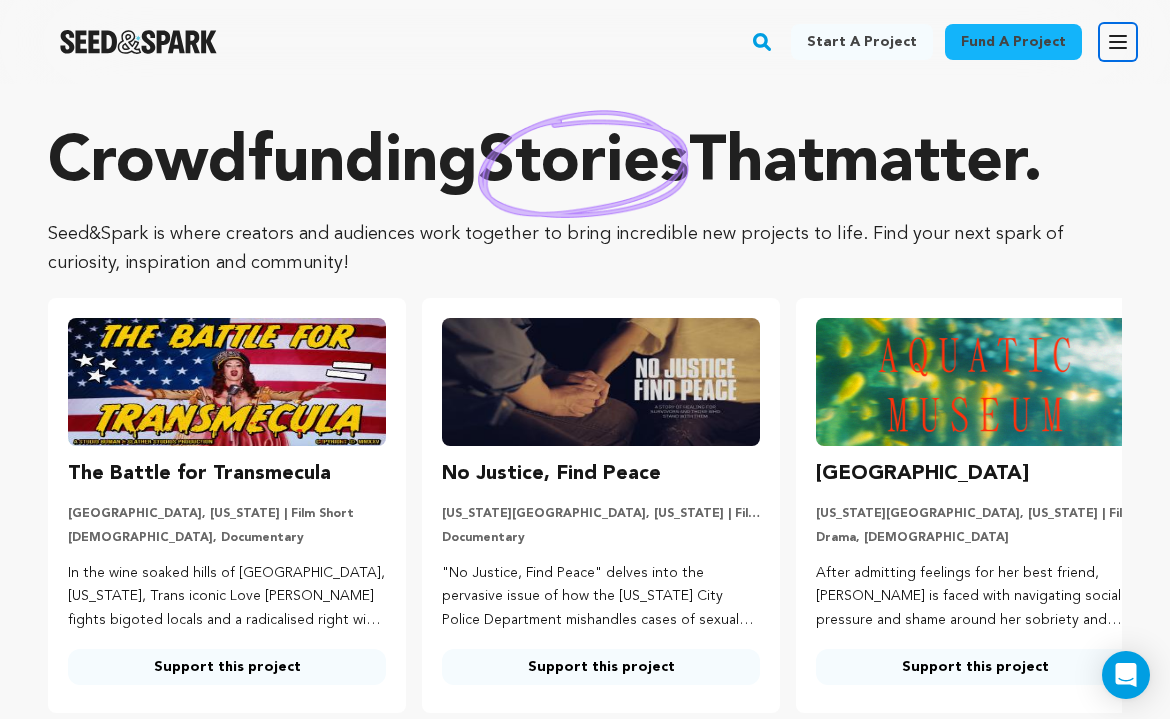 click 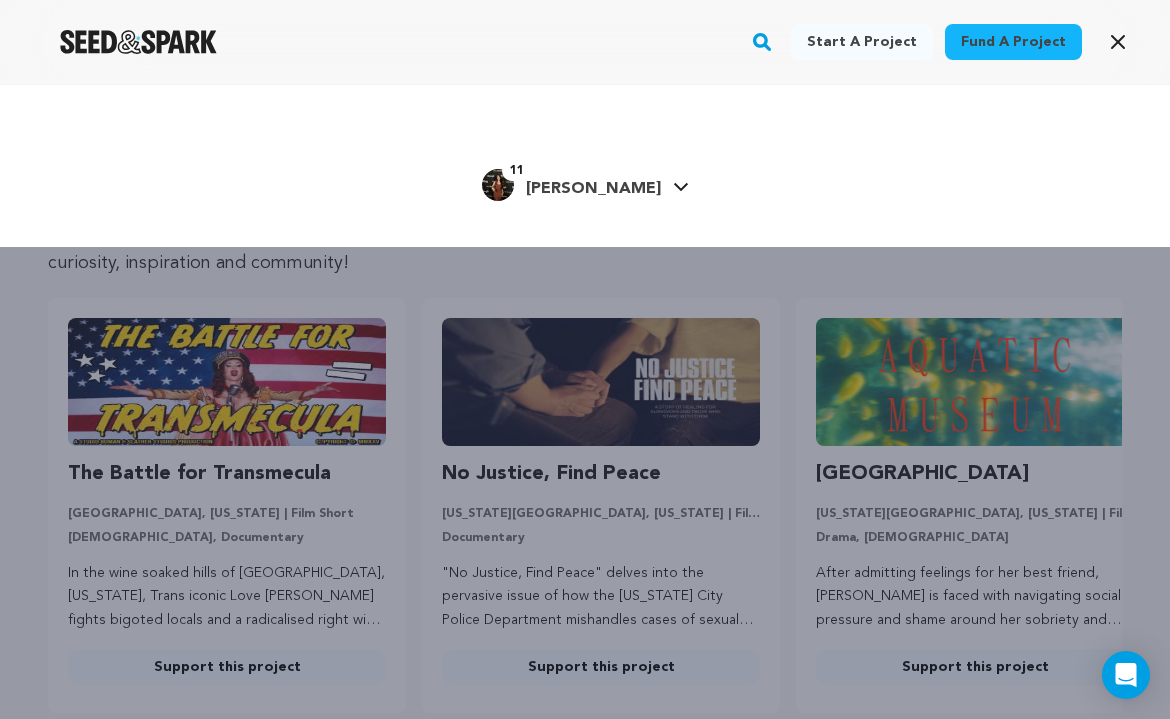 click on "[PERSON_NAME]" at bounding box center [593, 189] 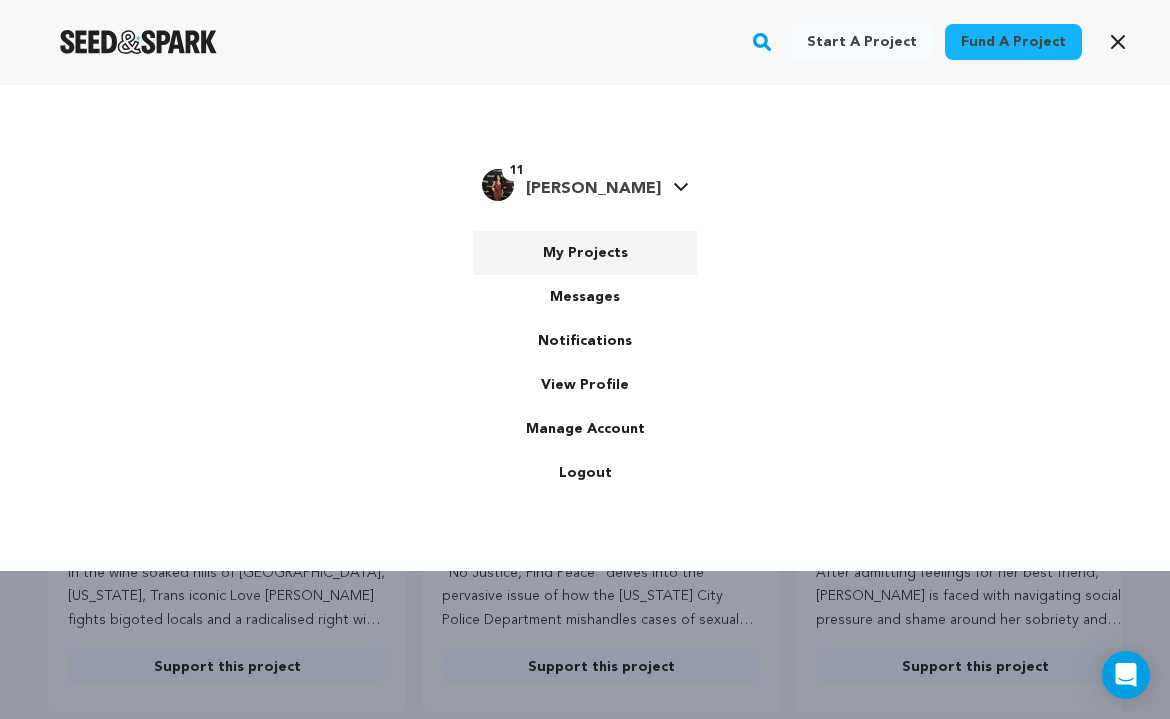 click on "My Projects" at bounding box center [585, 253] 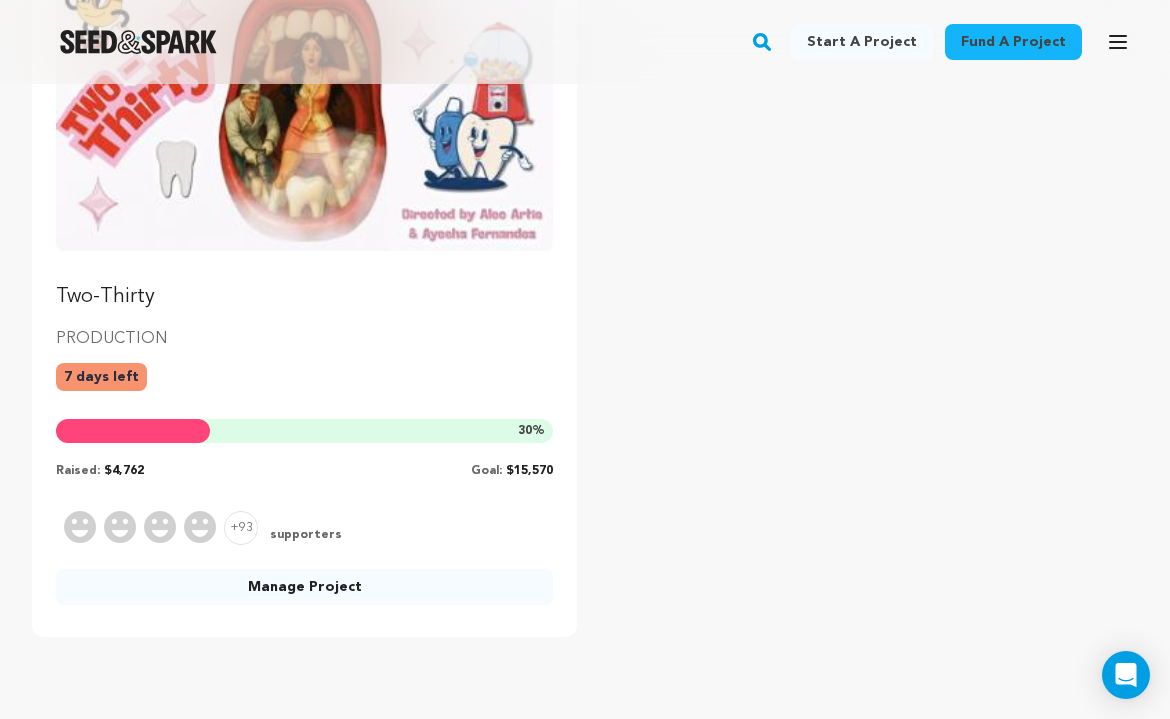 scroll, scrollTop: 344, scrollLeft: 0, axis: vertical 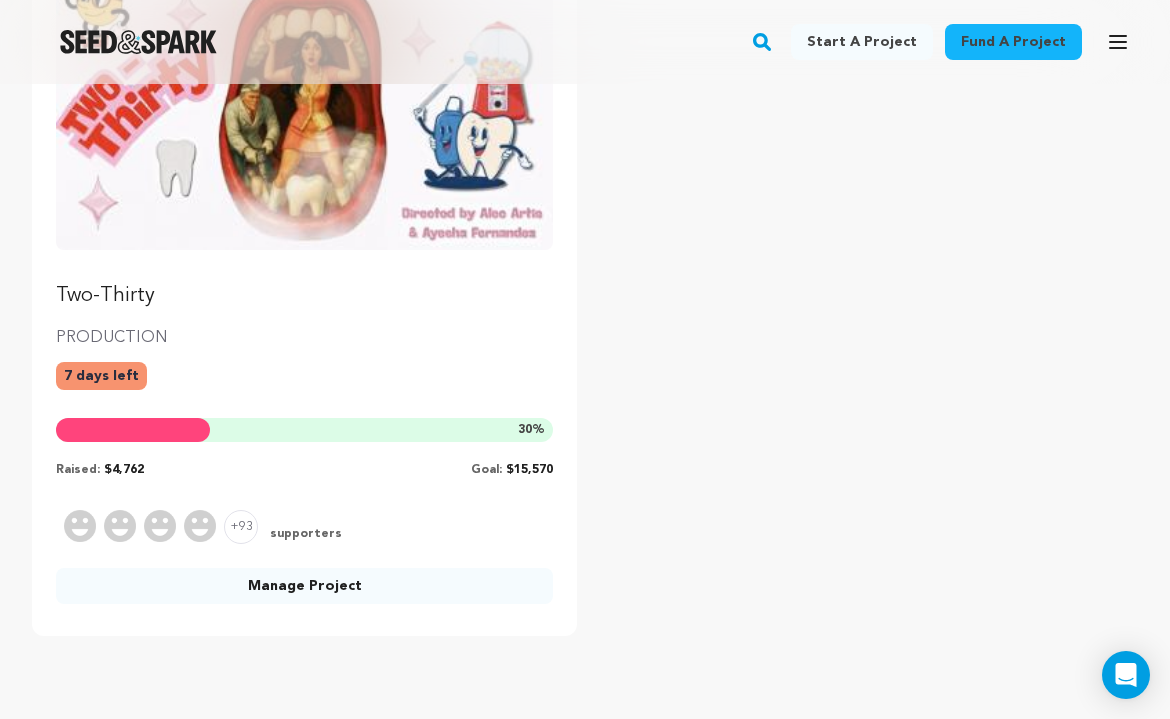 click on "Manage Project" at bounding box center [304, 586] 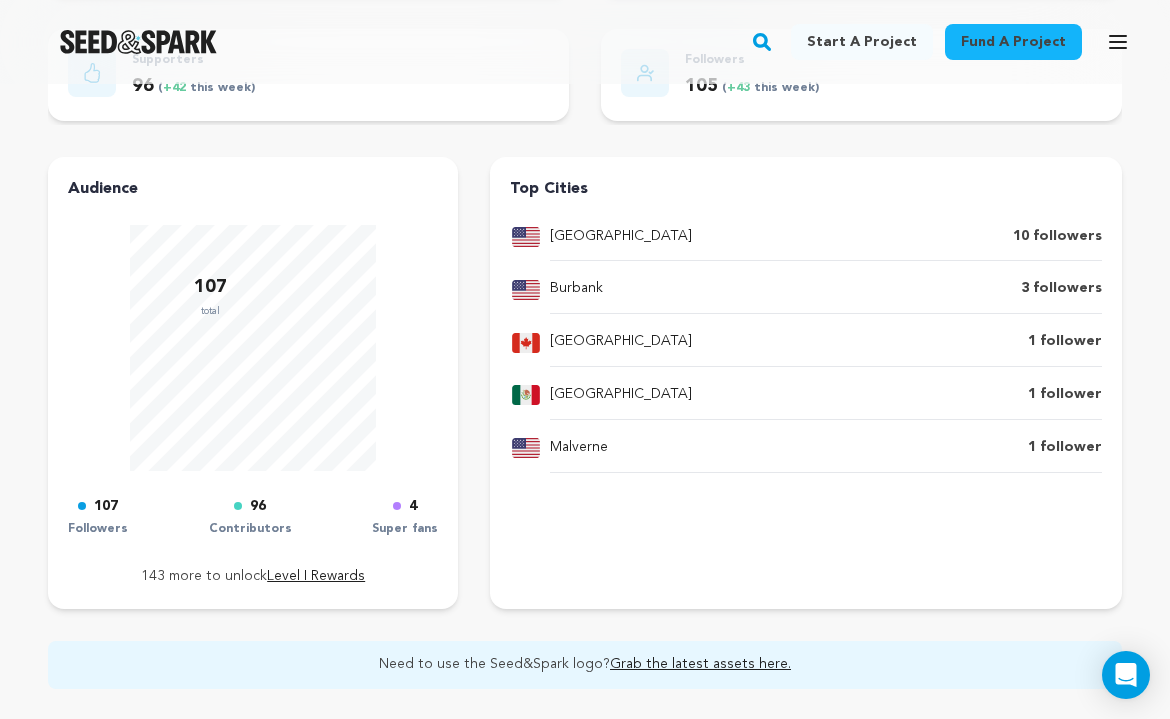 scroll, scrollTop: 1553, scrollLeft: 0, axis: vertical 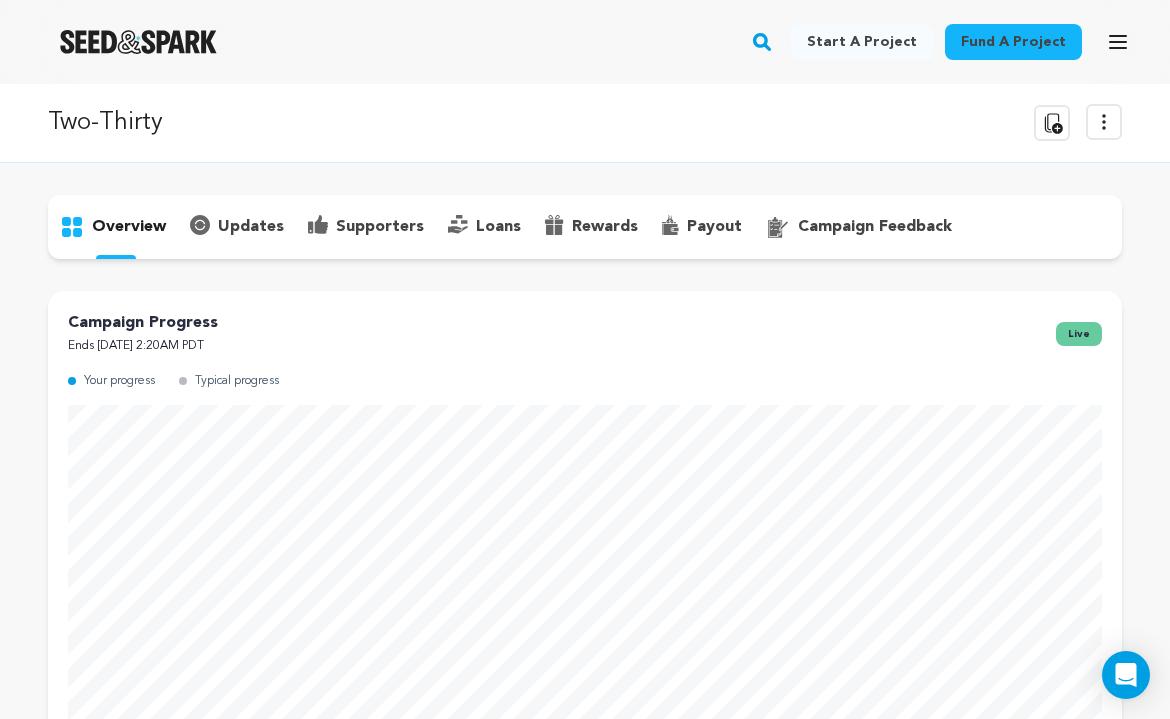 click at bounding box center [138, 42] 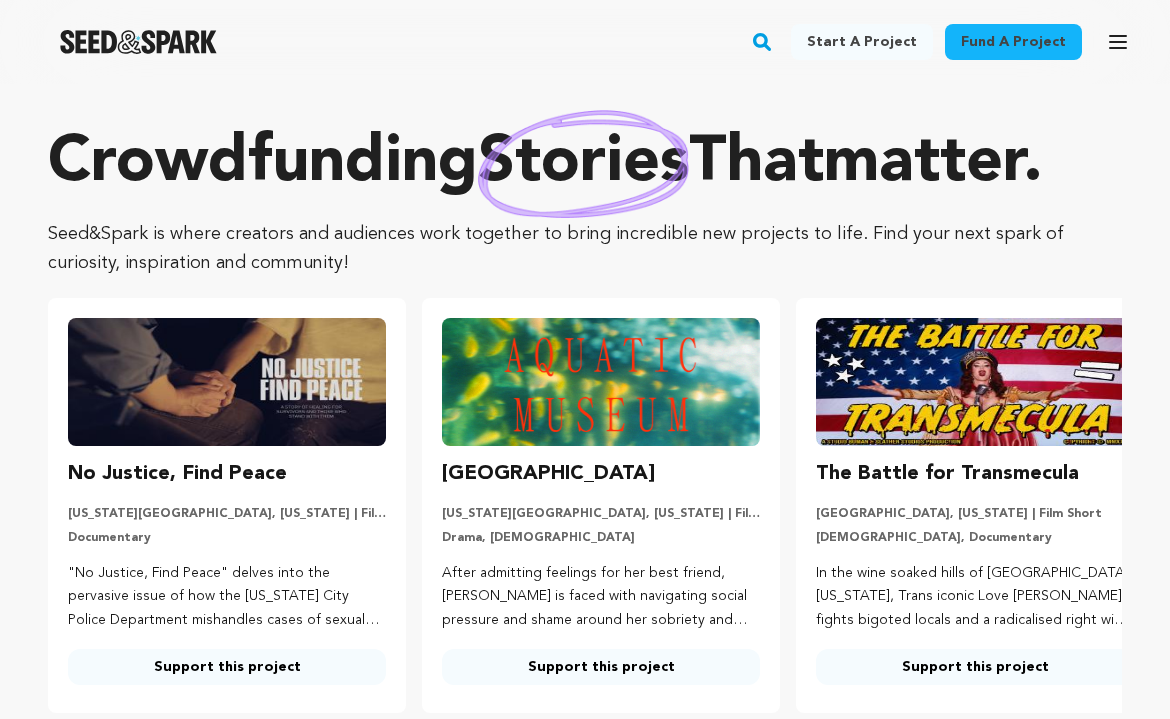 scroll, scrollTop: 0, scrollLeft: 0, axis: both 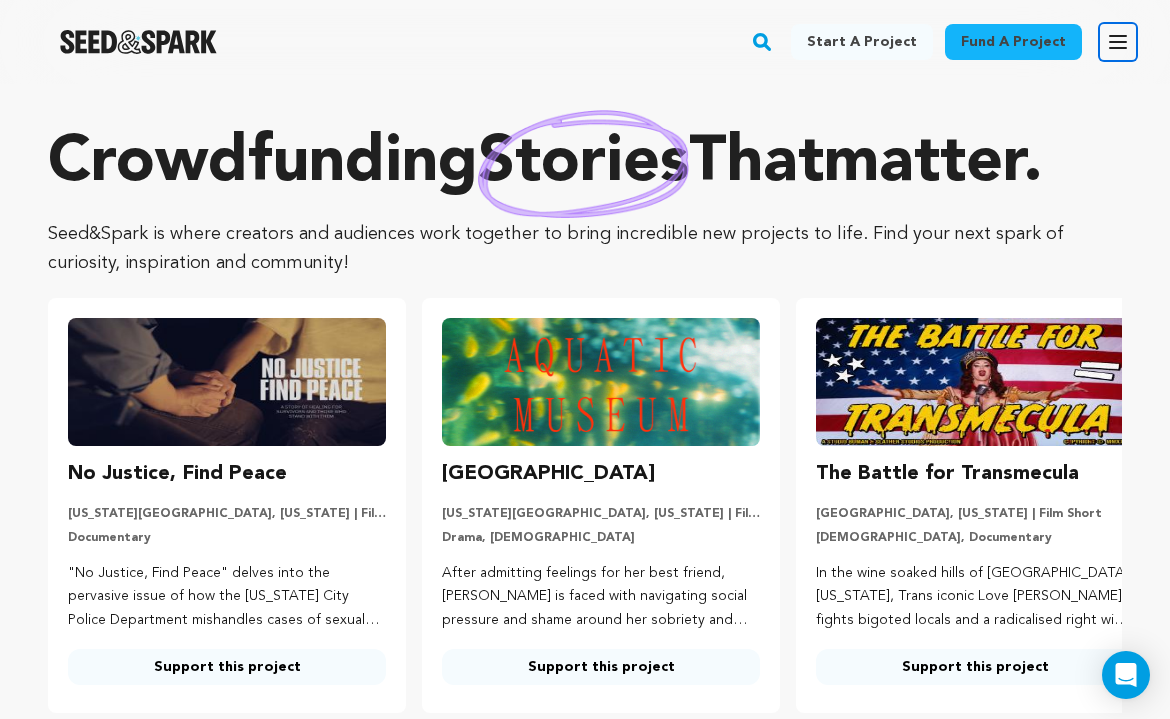 click 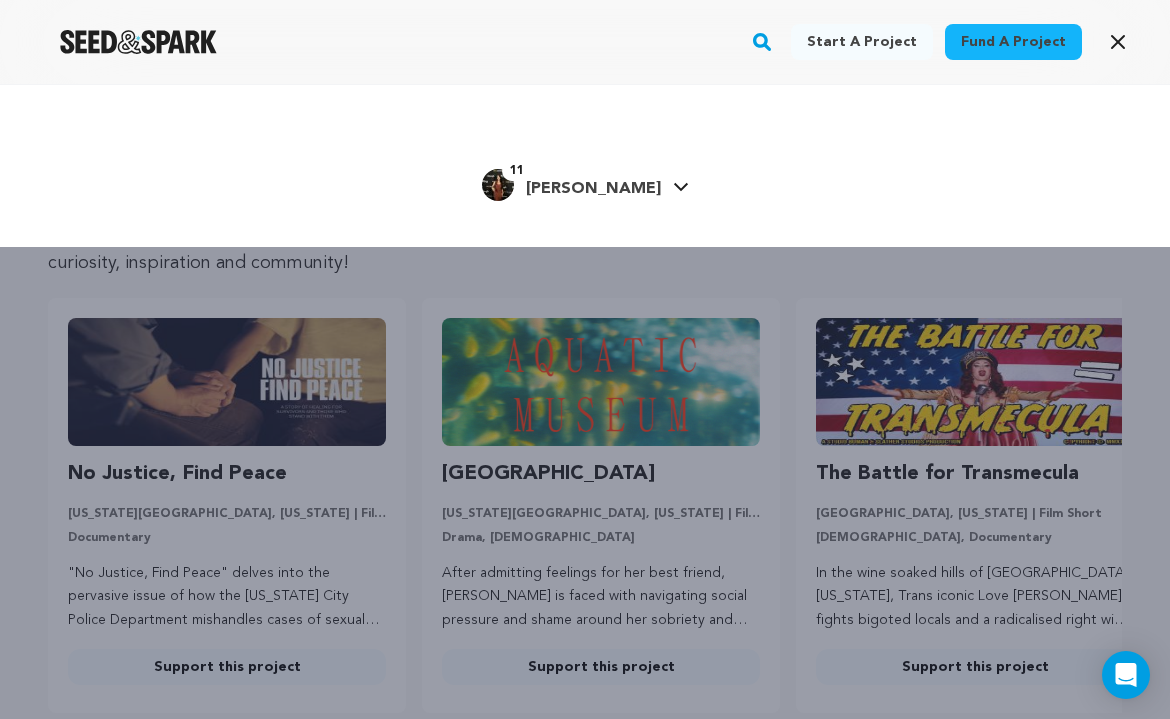 click on "11
Alec A.
Alec A." at bounding box center (585, 183) 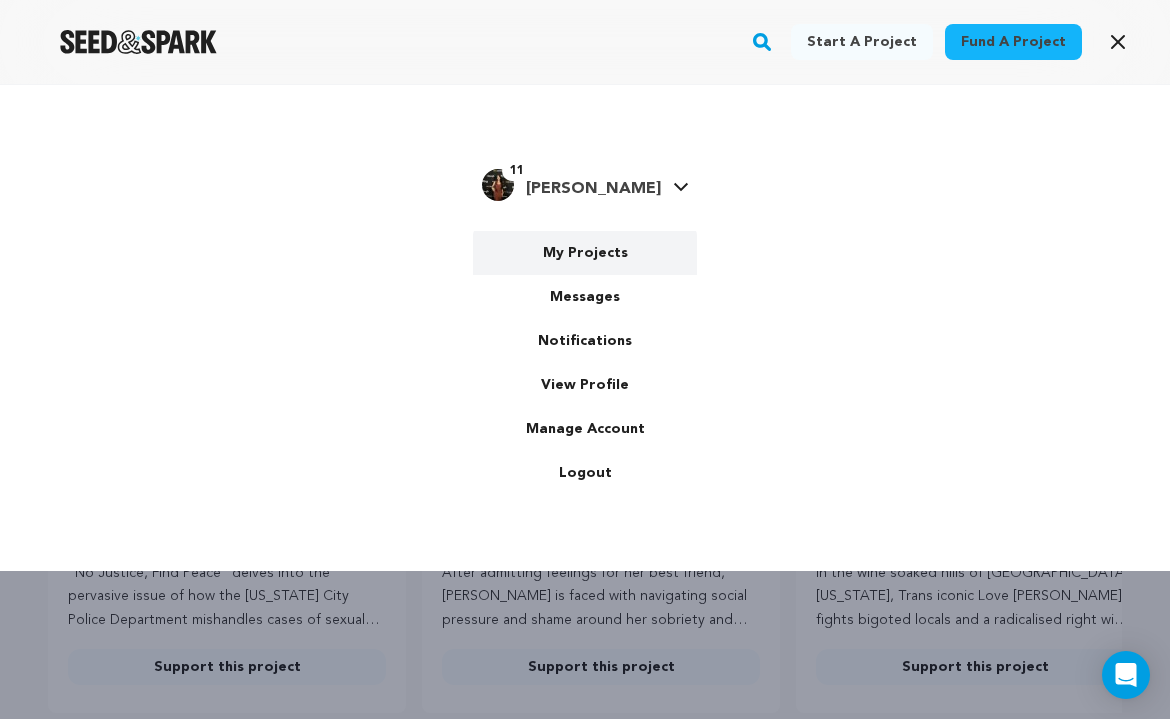 click on "My Projects" at bounding box center (585, 253) 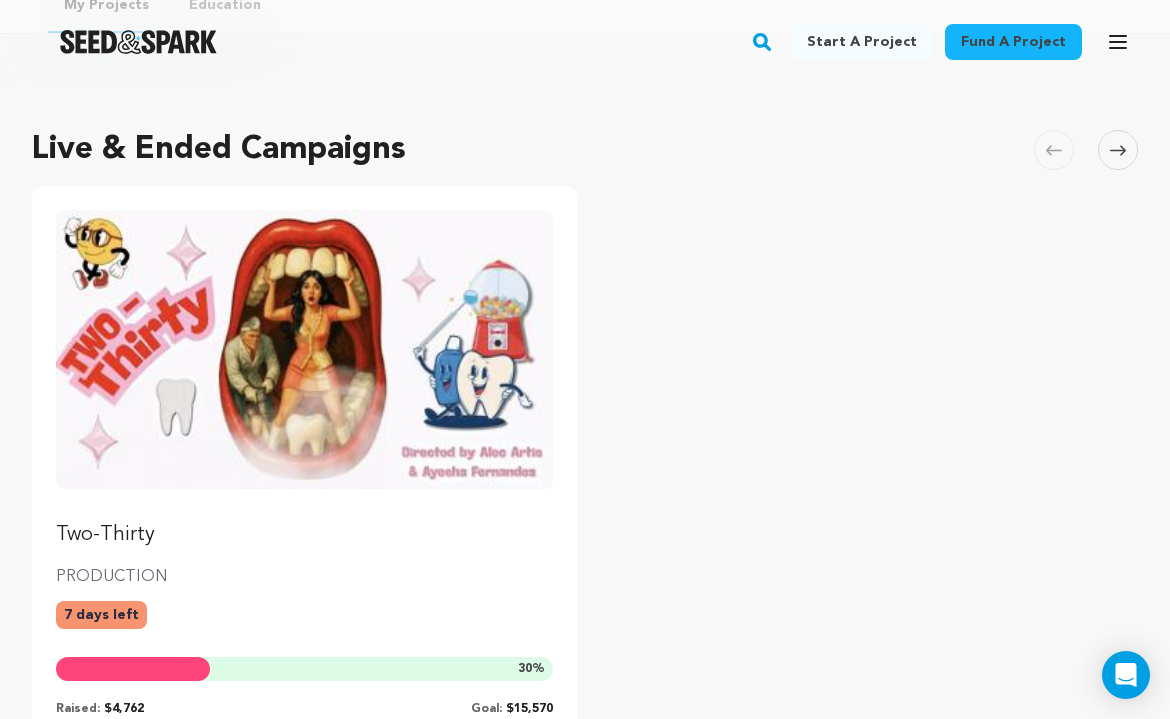 scroll, scrollTop: 135, scrollLeft: 0, axis: vertical 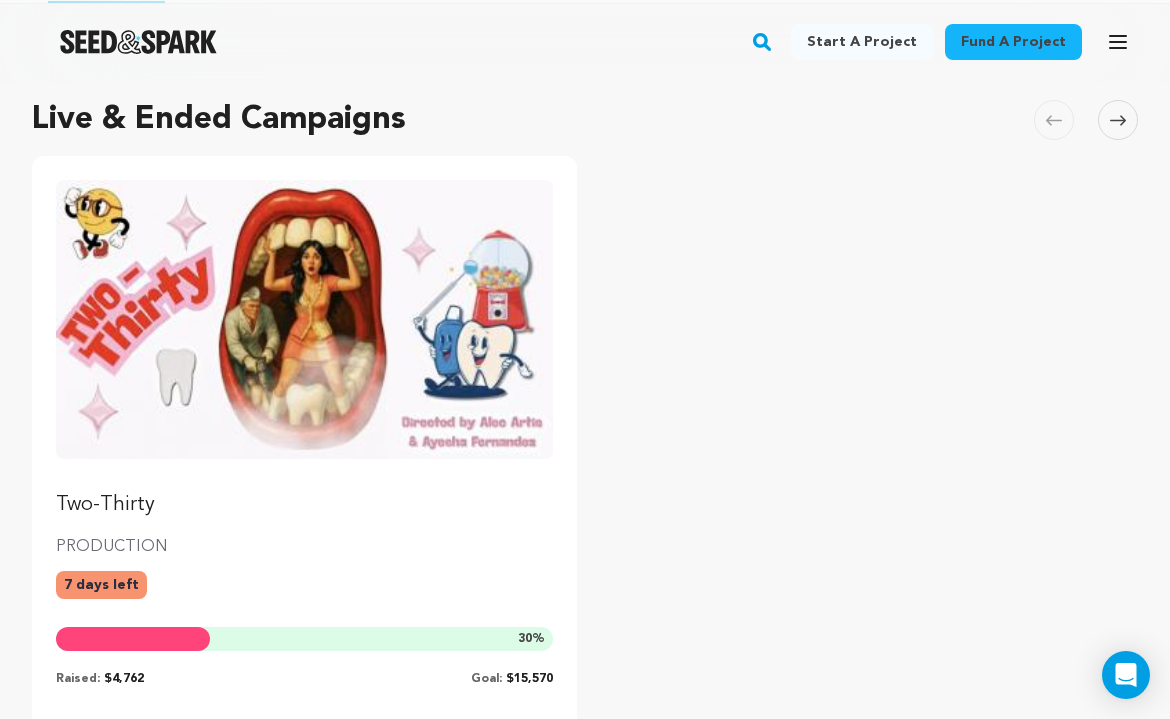 click at bounding box center (304, 319) 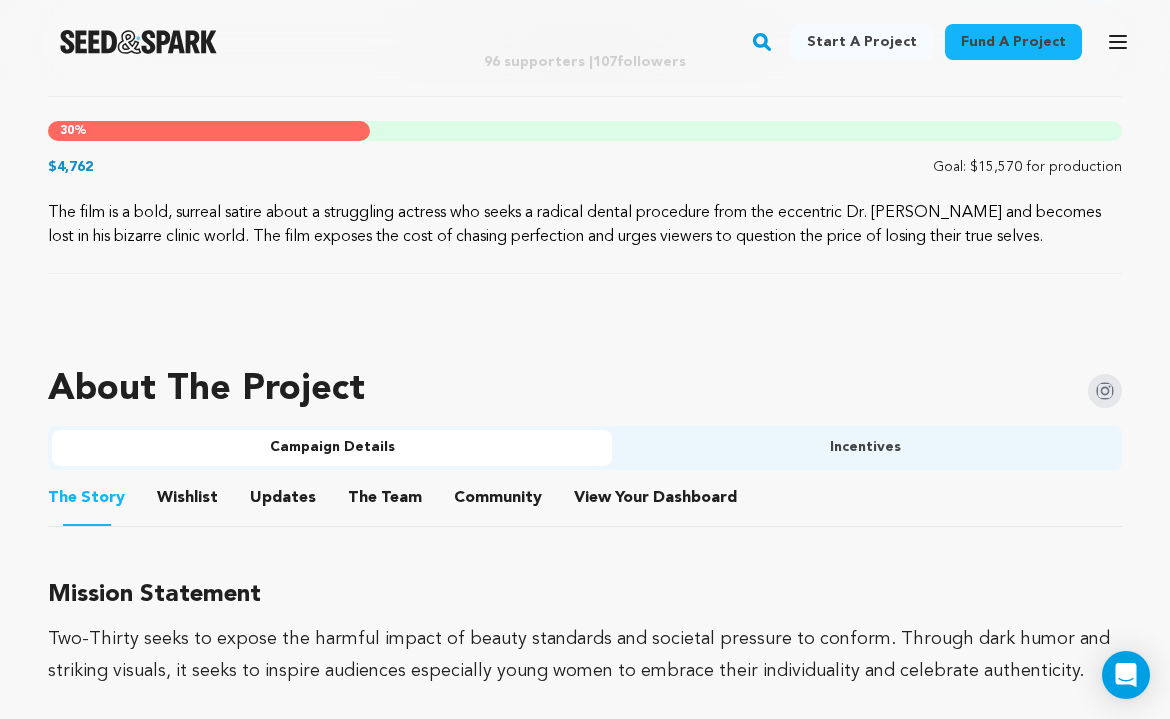 scroll, scrollTop: 975, scrollLeft: 0, axis: vertical 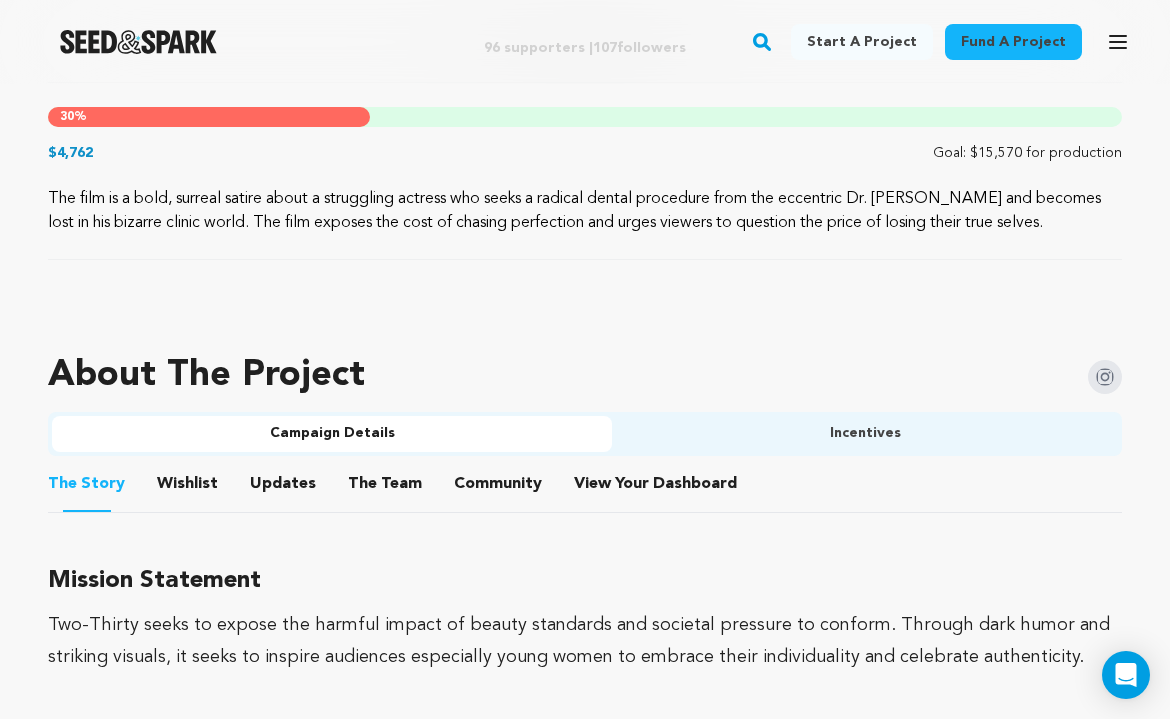 click on "The Story
The   Story
Wishlist
Wishlist
Updates
Updates
The Team
The   Team
Community
Community
View Your Dashboard
View   Your   Dashboard" at bounding box center (585, 484) 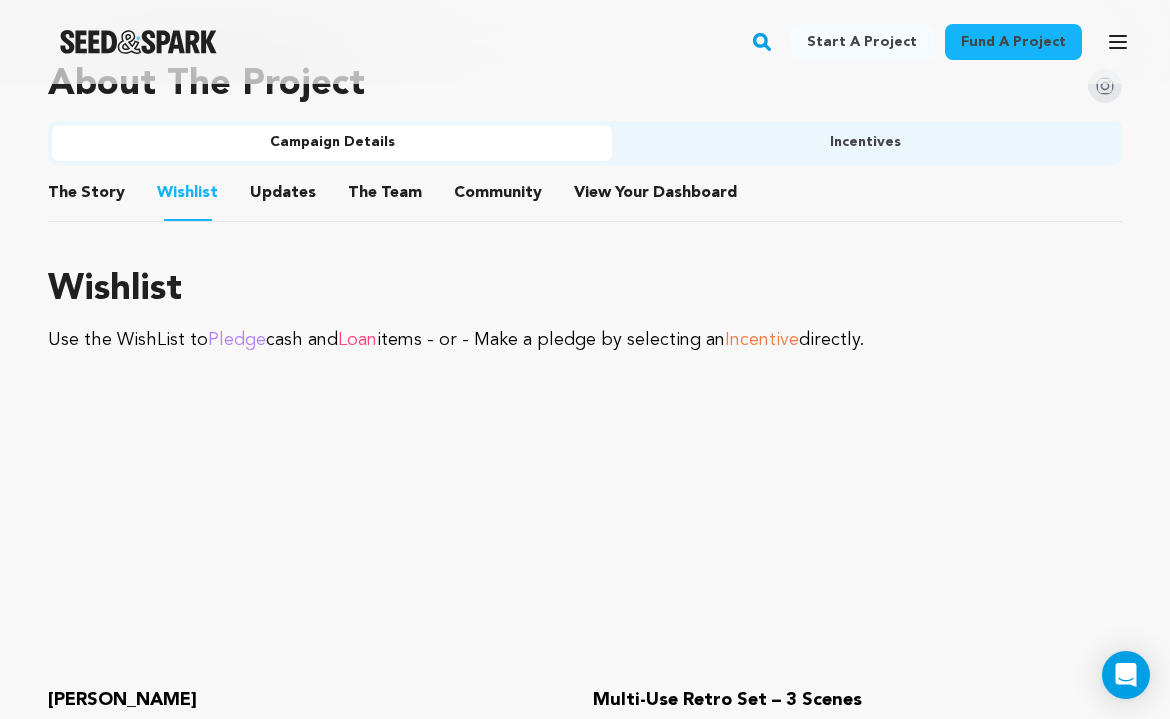 scroll, scrollTop: 1262, scrollLeft: 0, axis: vertical 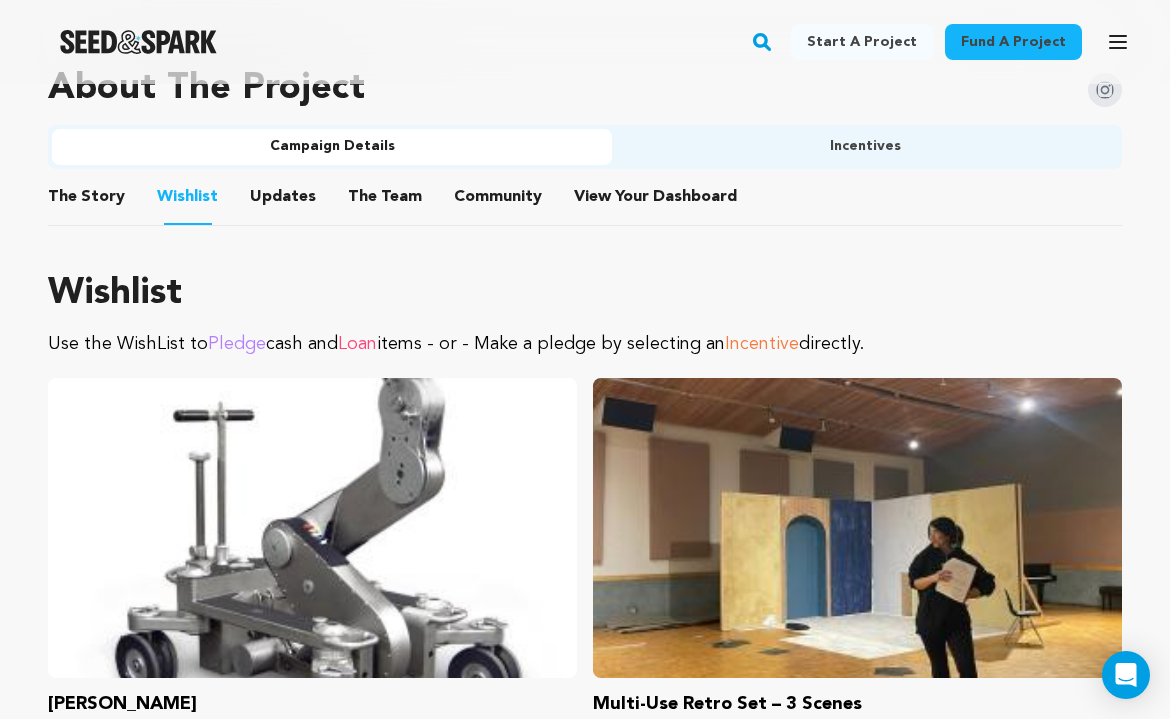 click at bounding box center (138, 42) 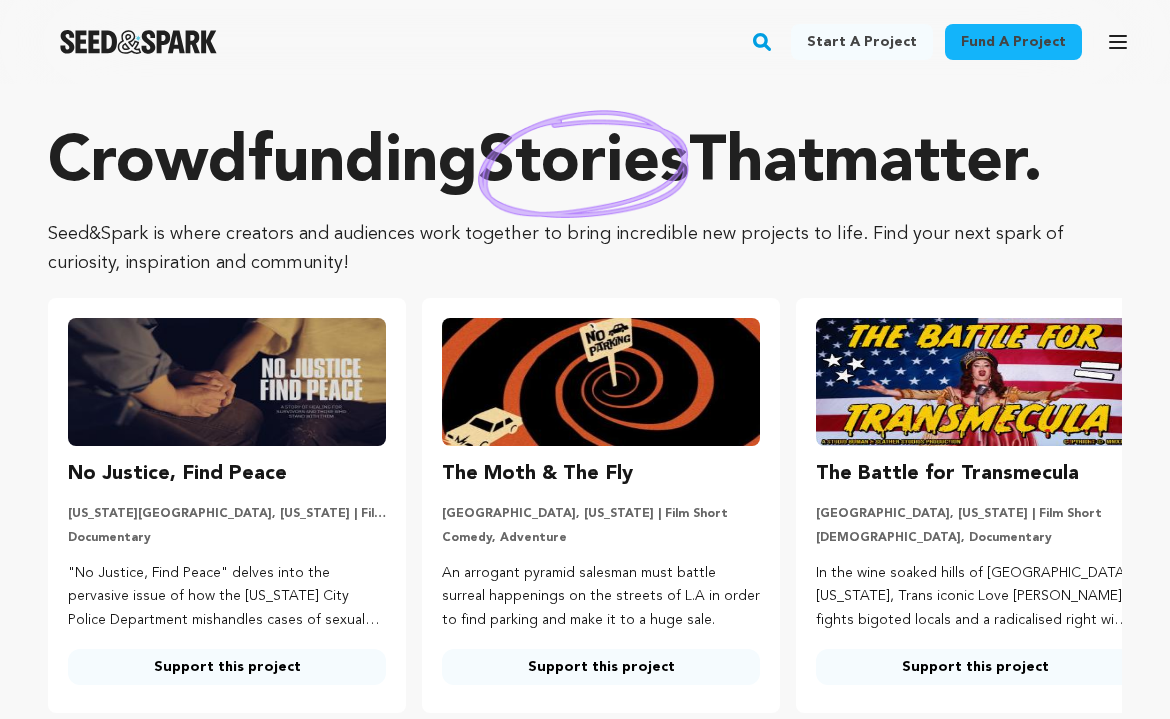 scroll, scrollTop: 0, scrollLeft: 0, axis: both 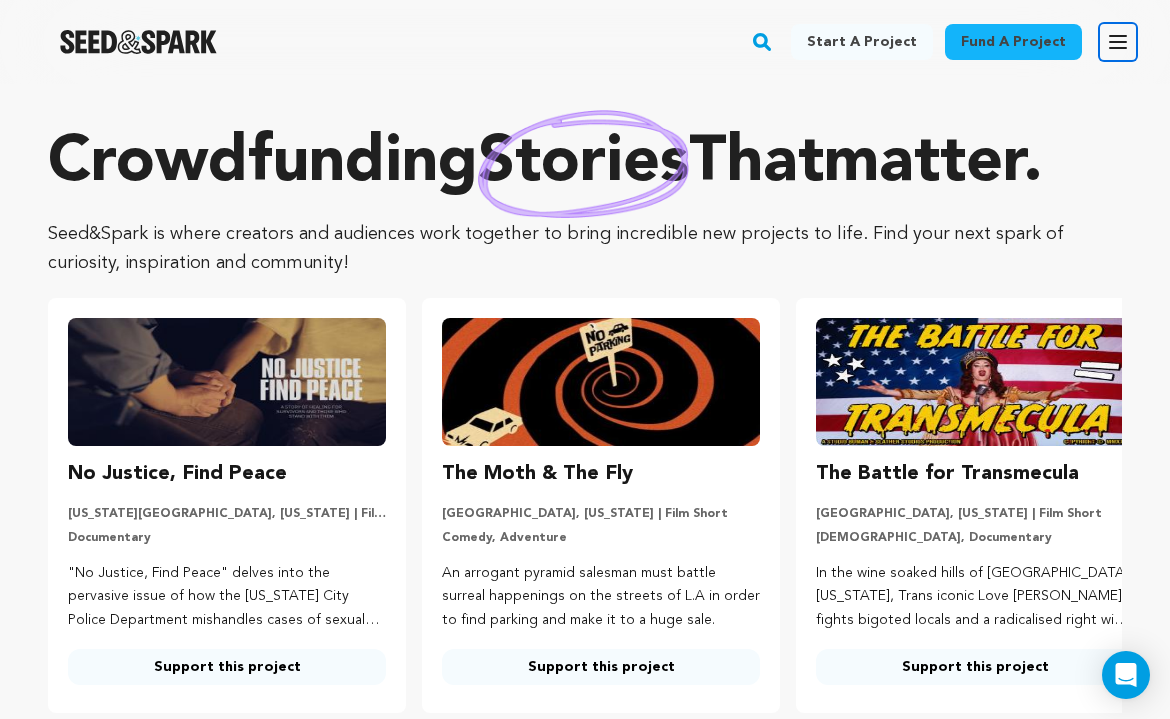 click on "Open main menu" at bounding box center (1118, 42) 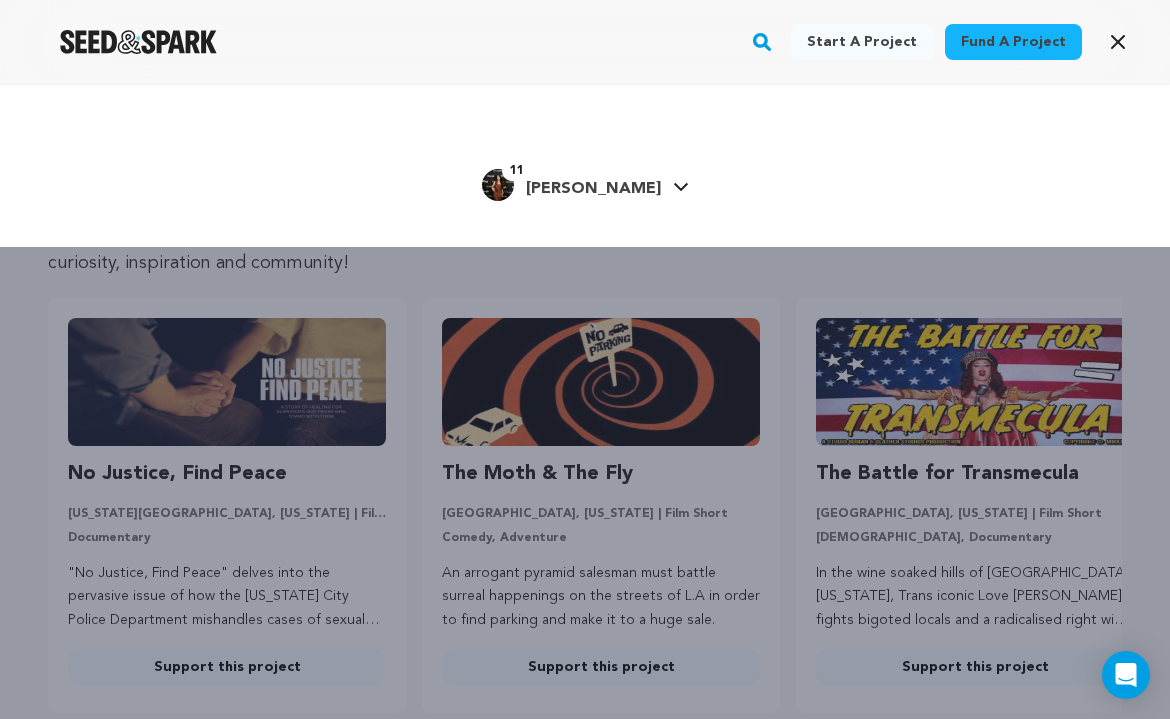 click on "11
Alec A.
Alec A." at bounding box center (585, 183) 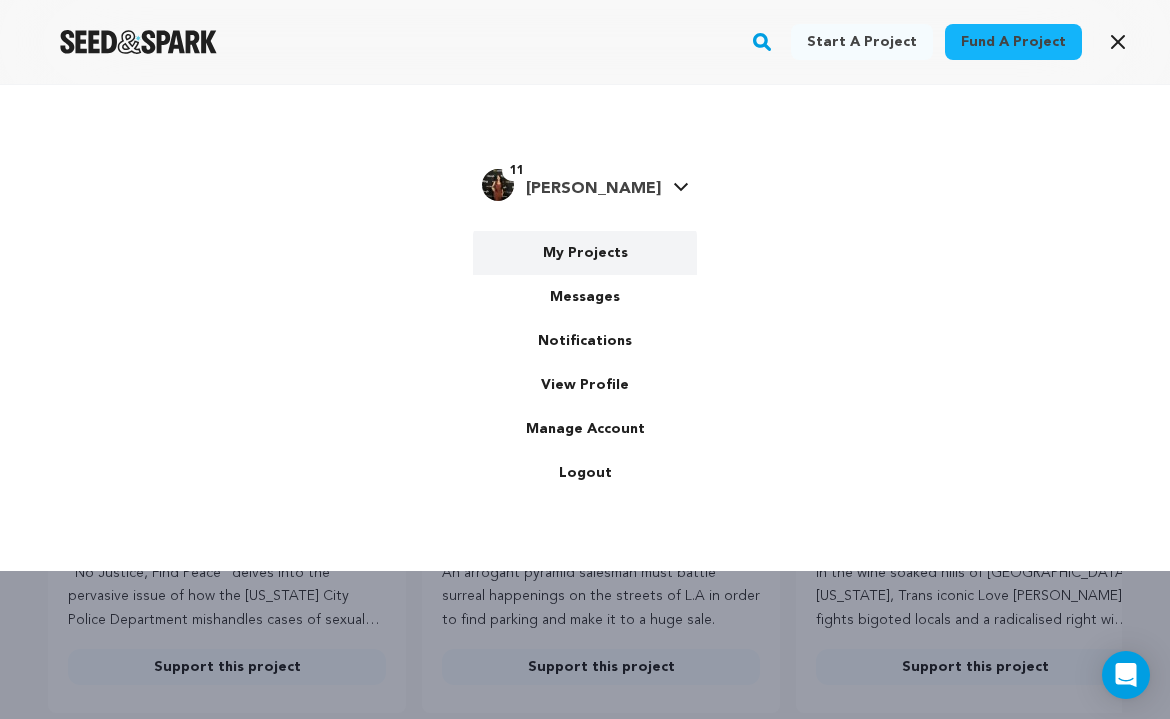 click on "My Projects" at bounding box center (585, 253) 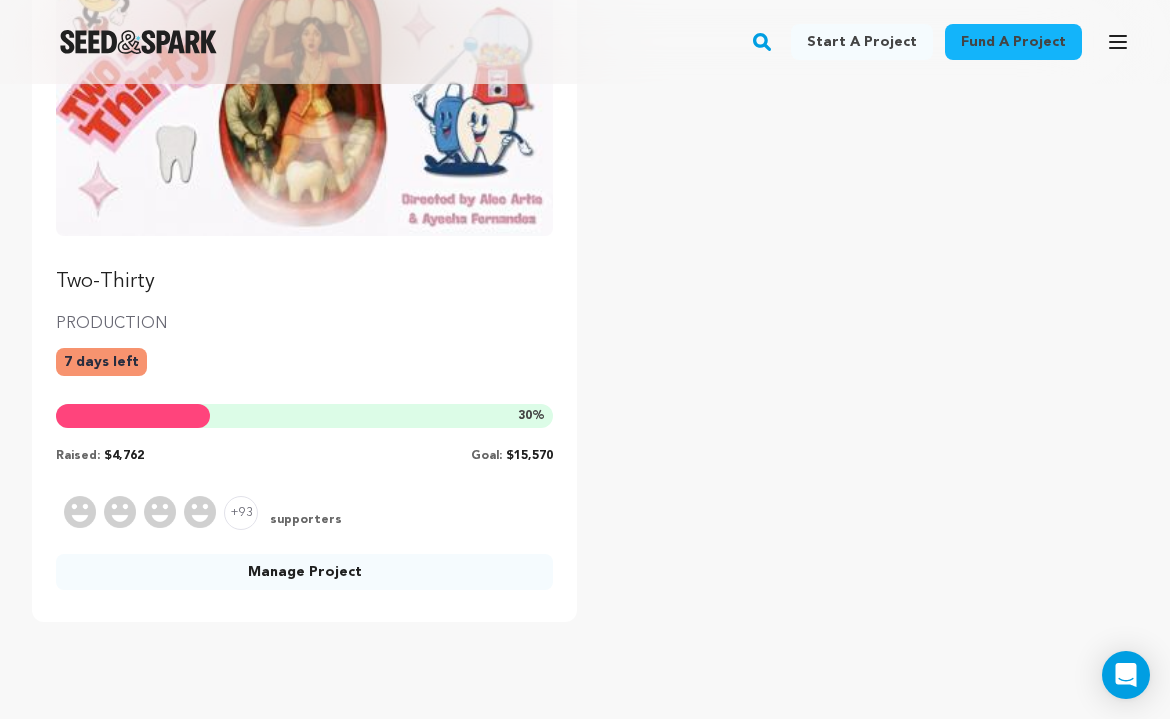 scroll, scrollTop: 364, scrollLeft: 0, axis: vertical 